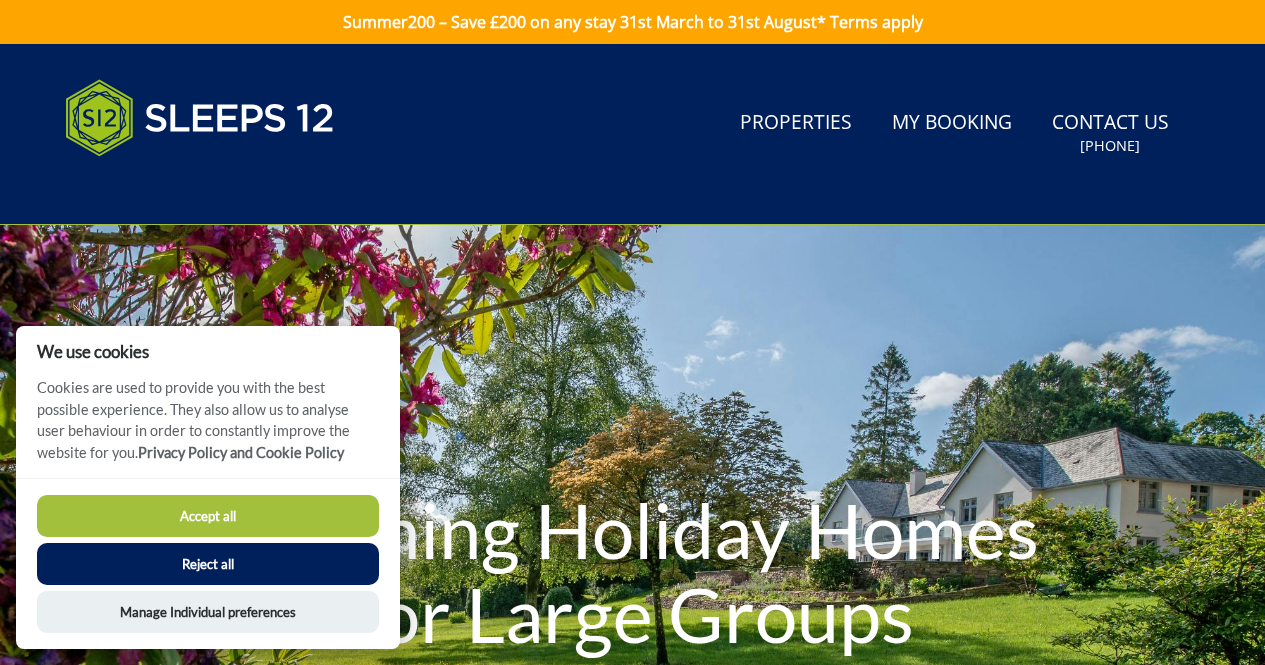 scroll, scrollTop: 0, scrollLeft: 0, axis: both 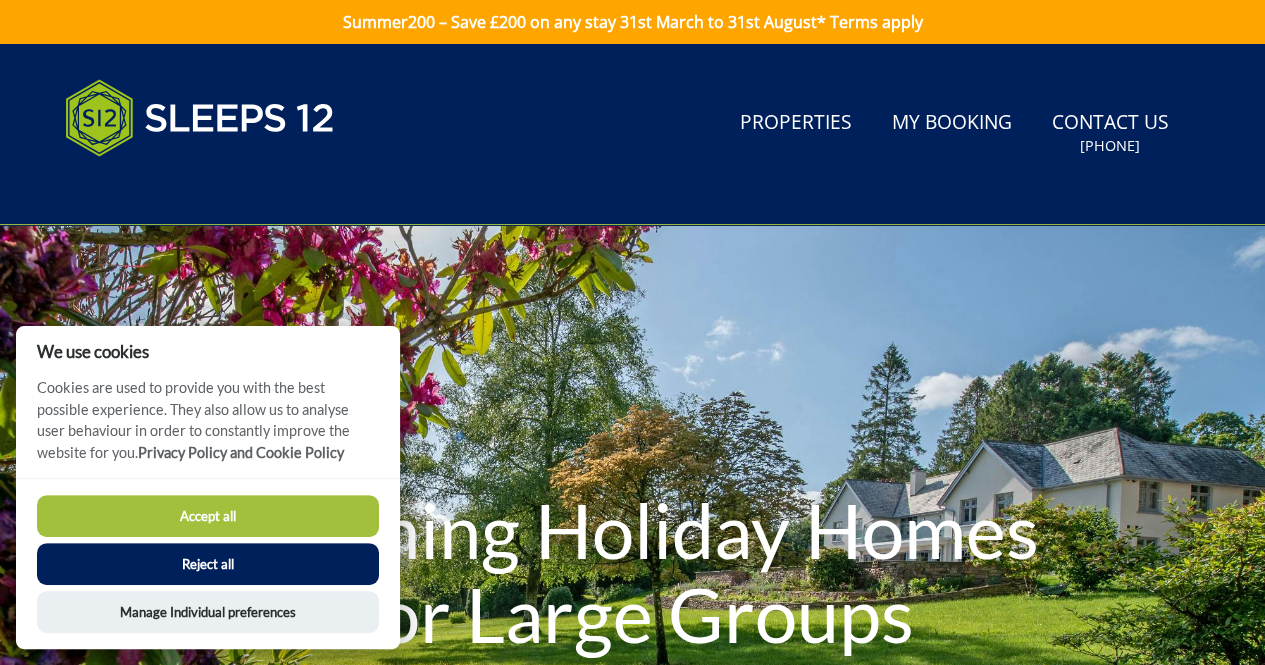 click on "Accept all" at bounding box center [208, 516] 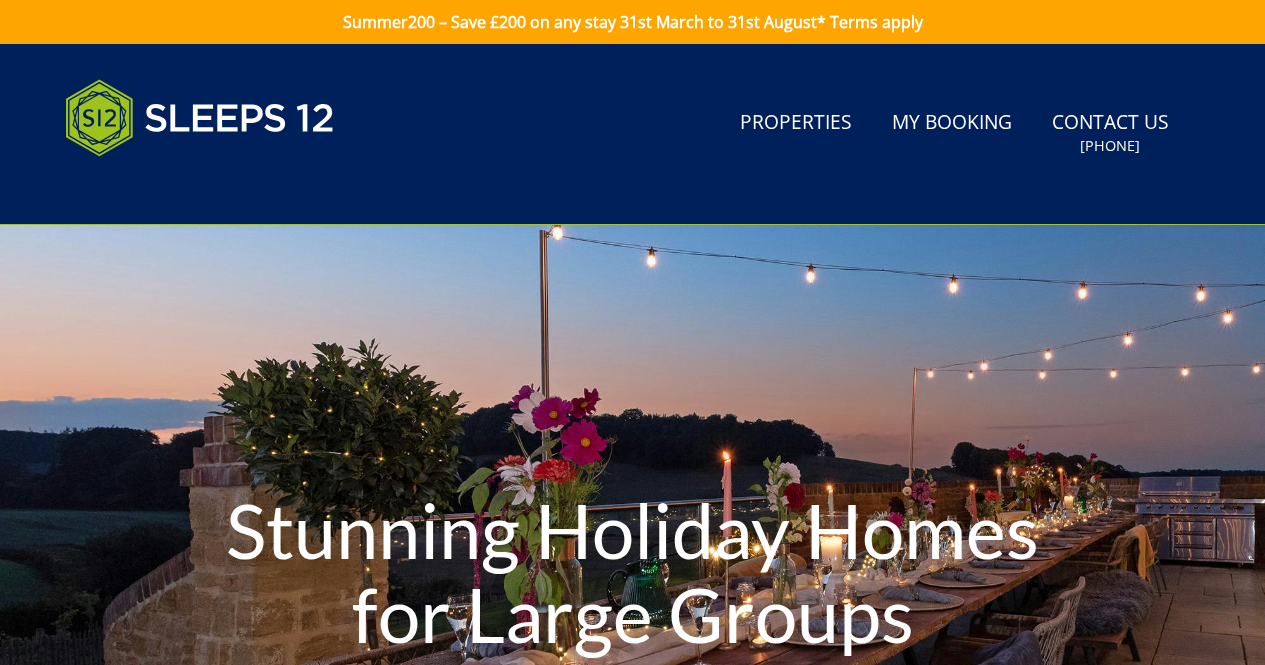 scroll, scrollTop: 0, scrollLeft: 0, axis: both 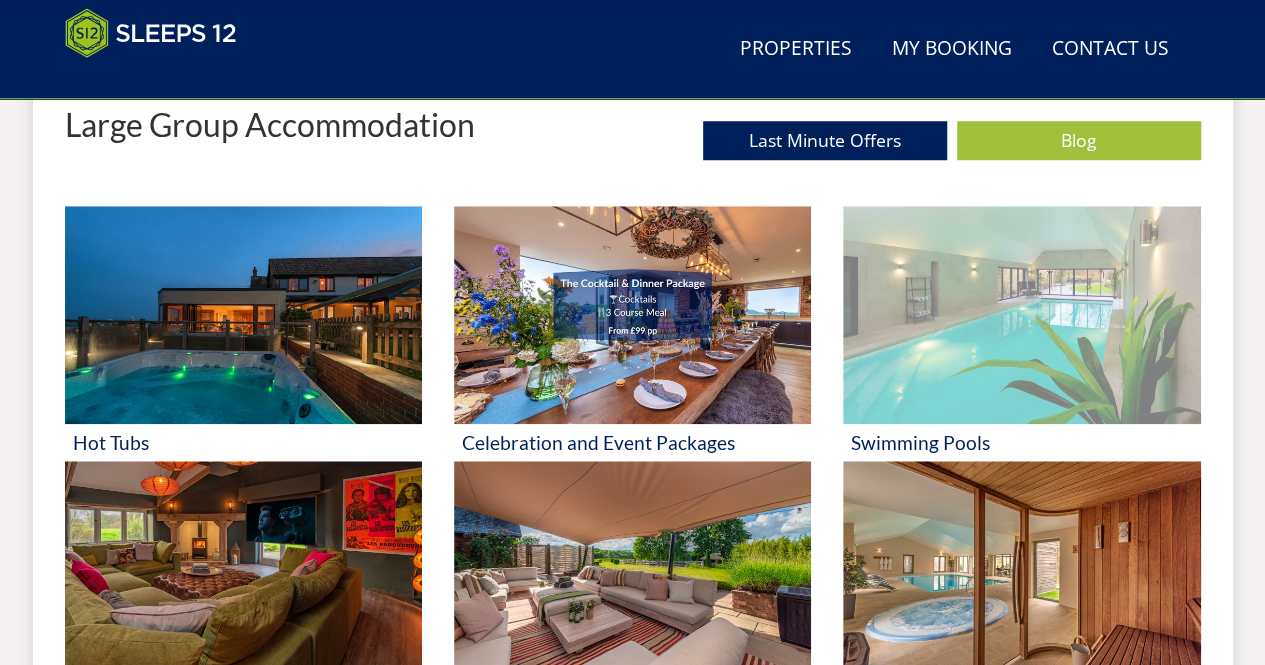 click at bounding box center [1021, 315] 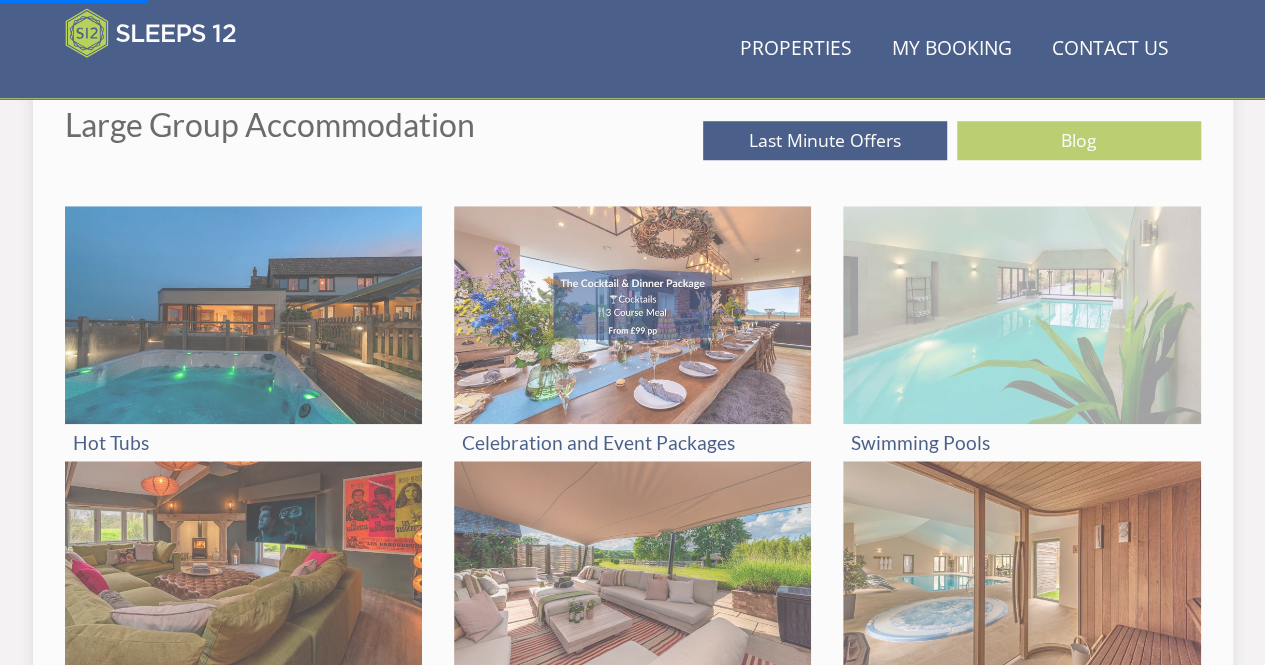 click on "Swimming Pools" at bounding box center [1021, 442] 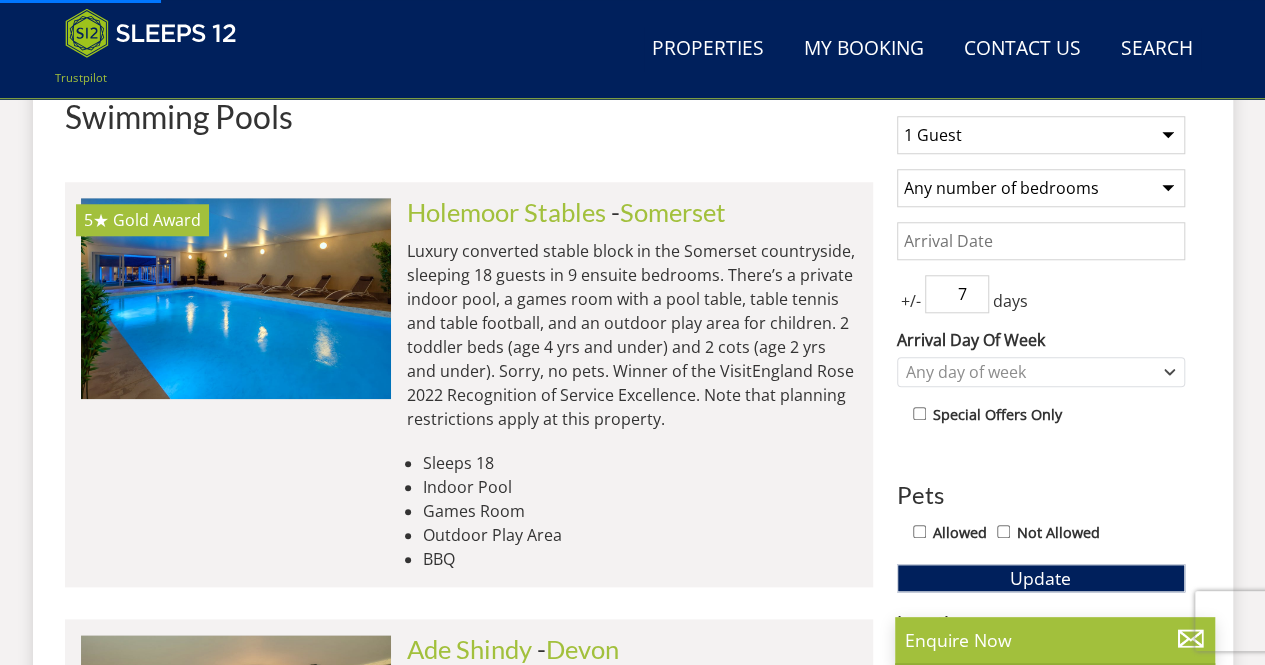 scroll, scrollTop: 0, scrollLeft: 0, axis: both 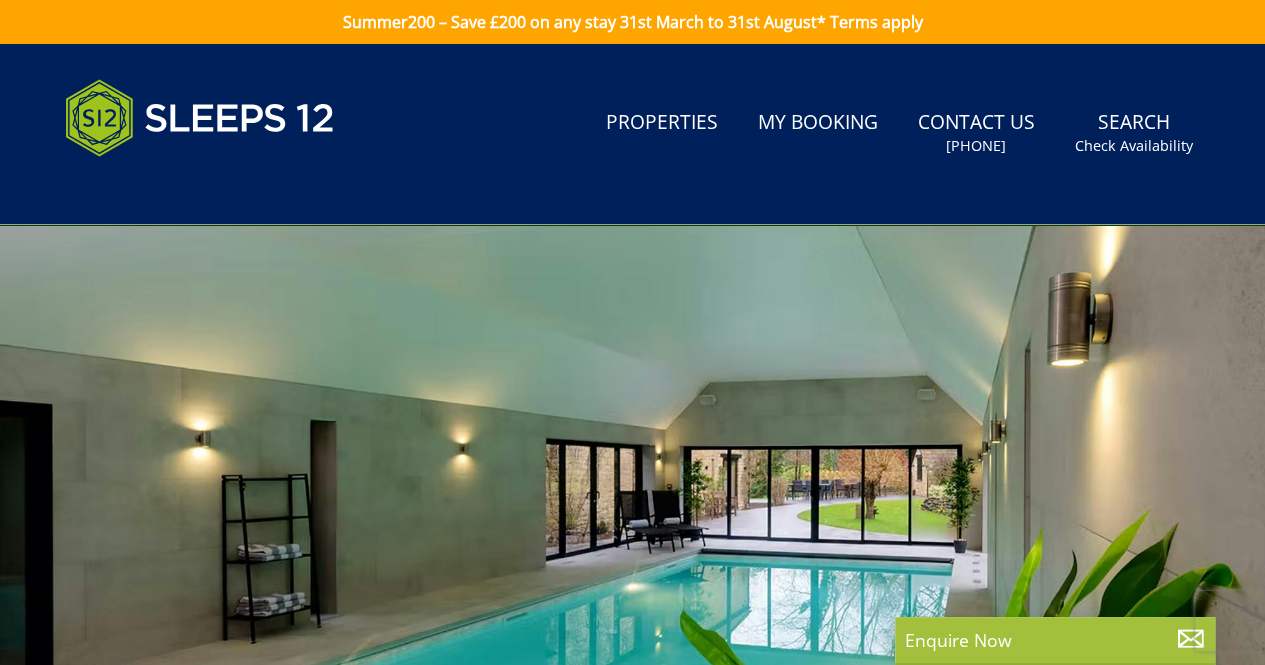 click on "[PHONE]" at bounding box center [976, 146] 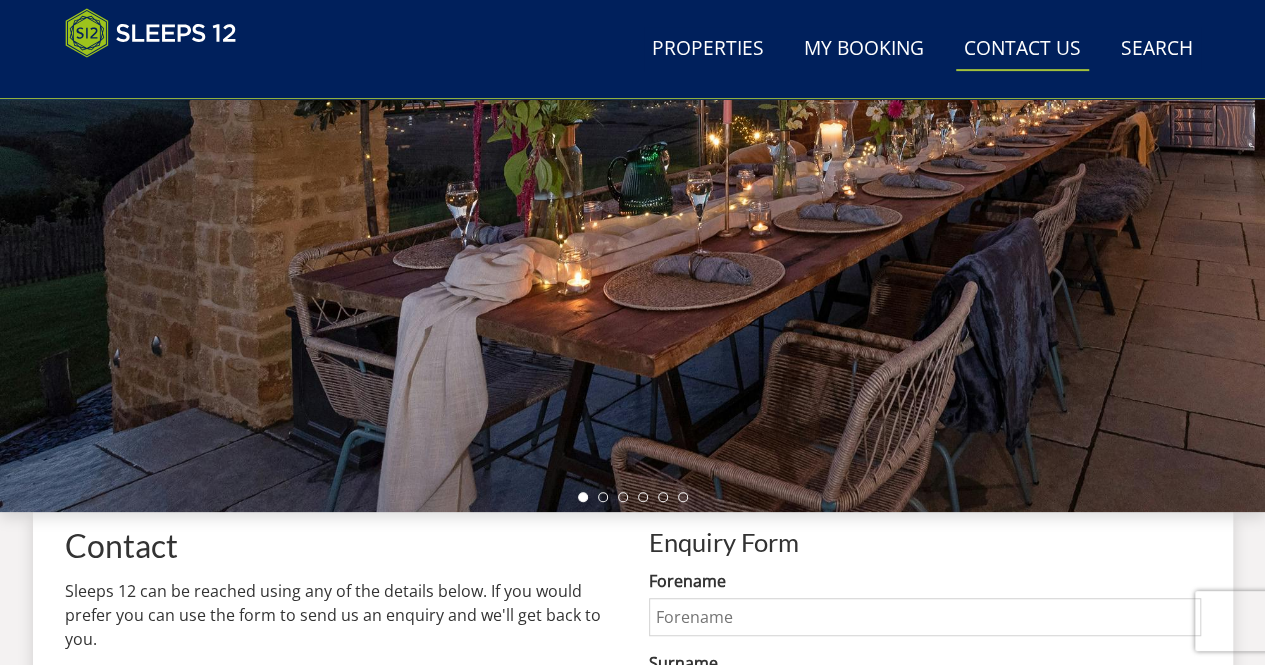 scroll, scrollTop: 600, scrollLeft: 0, axis: vertical 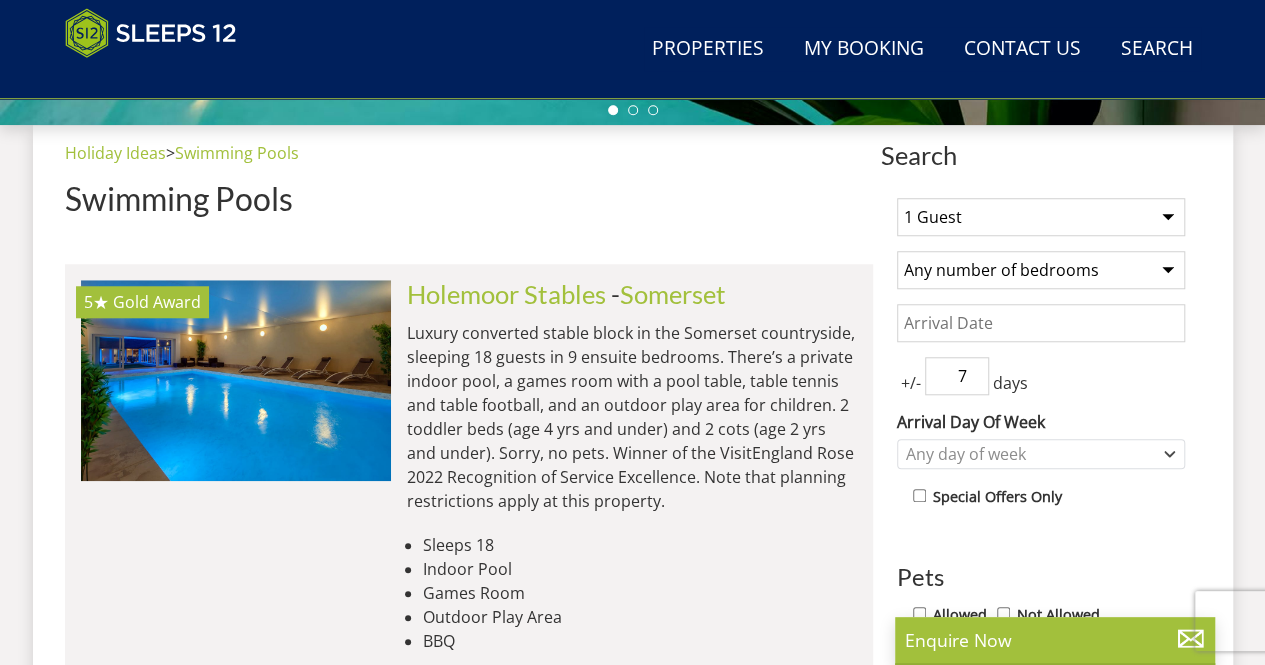 click on "1 Guest
2 Guests
3 Guests
4 Guests
5 Guests
6 Guests
7 Guests
8 Guests
9 Guests
10 Guests
11 Guests
12 Guests
13 Guests
14 Guests
15 Guests
16 Guests
17 Guests
18 Guests
19 Guests
20 Guests
21 Guests
22 Guests
23 Guests
24 Guests
25 Guests
26 Guests
27 Guests
28 Guests
29 Guests
30 Guests
31 Guests
32 Guests
33 Guests
34 Guests
35 Guests
36 Guests
37 Guests
38 Guests
39 Guests
40 Guests
41 Guests
42 Guests
43 Guests
44 Guests
45 Guests
46 Guests
47 Guests
48 Guests
49 Guests
50 Guests" at bounding box center (1041, 217) 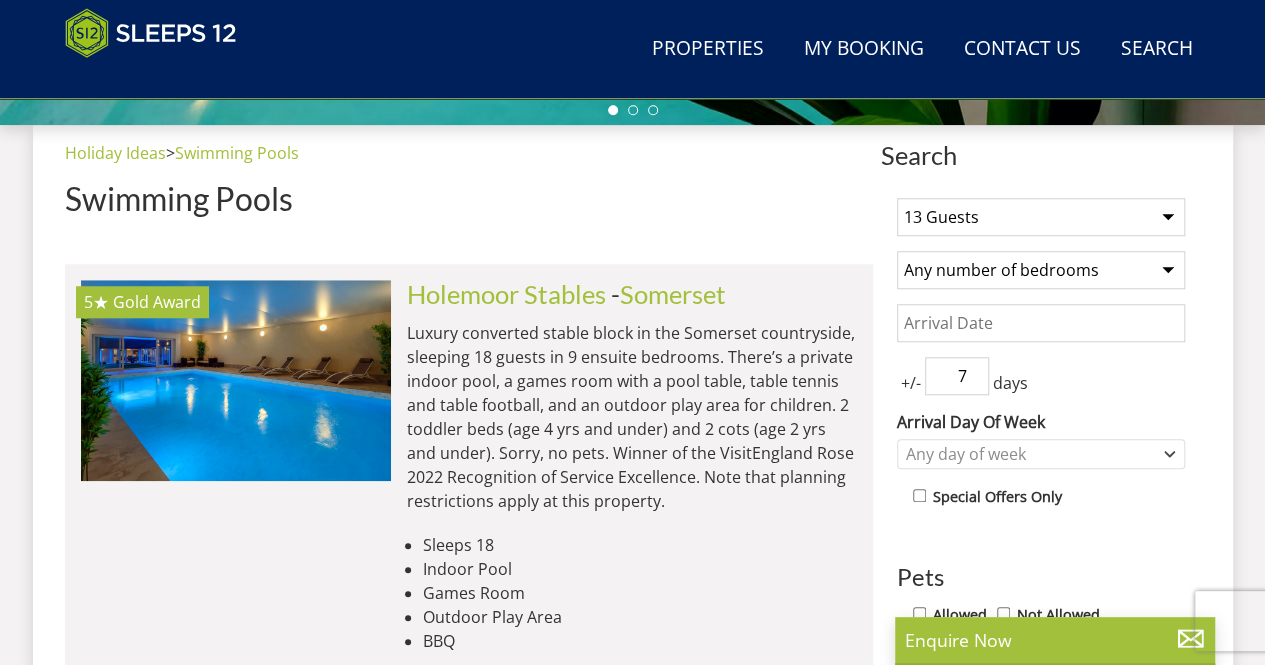 click on "Any number of bedrooms
3 Bedrooms
4 Bedrooms
5 Bedrooms
6 Bedrooms
7 Bedrooms
8 Bedrooms
9 Bedrooms
10 Bedrooms
11 Bedrooms
12 Bedrooms
13 Bedrooms
14 Bedrooms
15 Bedrooms
16 Bedrooms" at bounding box center (1041, 270) 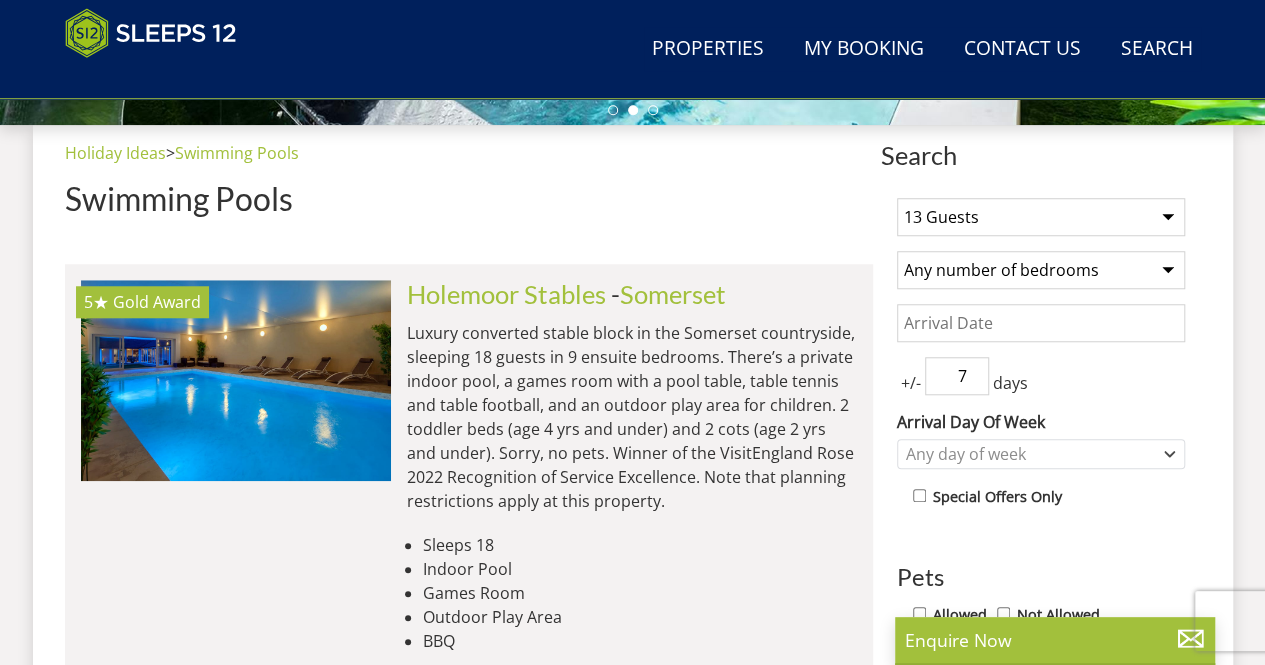 select on "7" 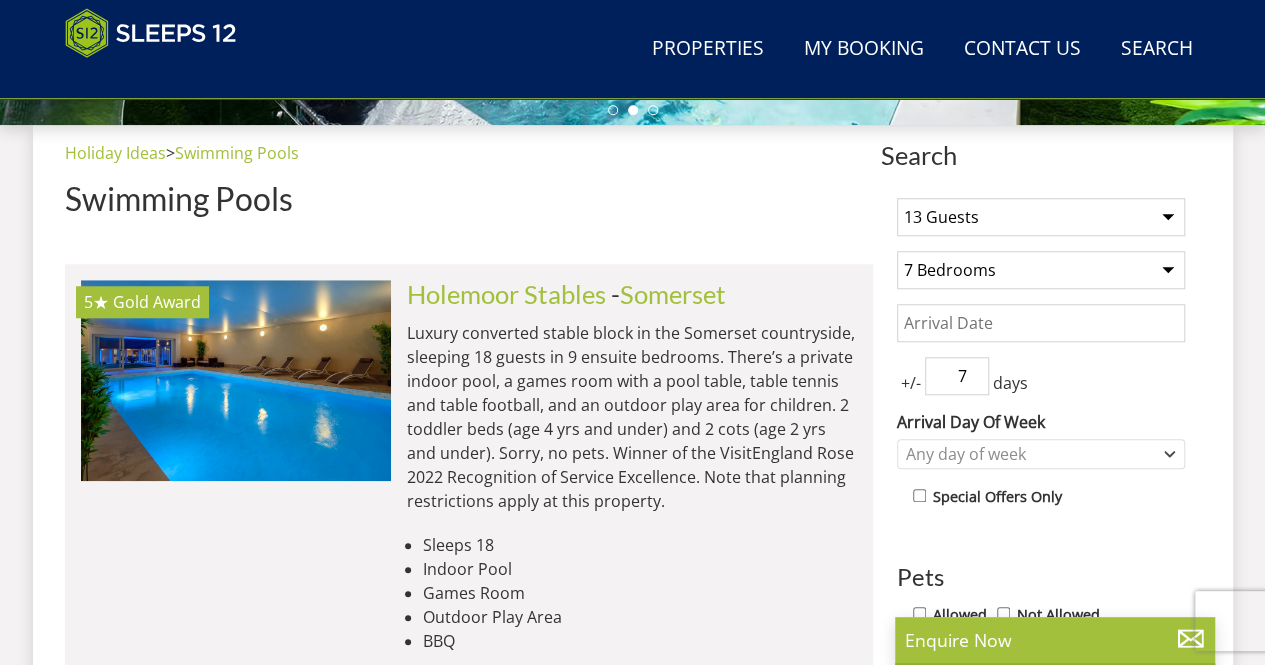 click on "Any number of bedrooms
3 Bedrooms
4 Bedrooms
5 Bedrooms
6 Bedrooms
7 Bedrooms
8 Bedrooms
9 Bedrooms
10 Bedrooms
11 Bedrooms
12 Bedrooms
13 Bedrooms
14 Bedrooms
15 Bedrooms
16 Bedrooms" at bounding box center (1041, 270) 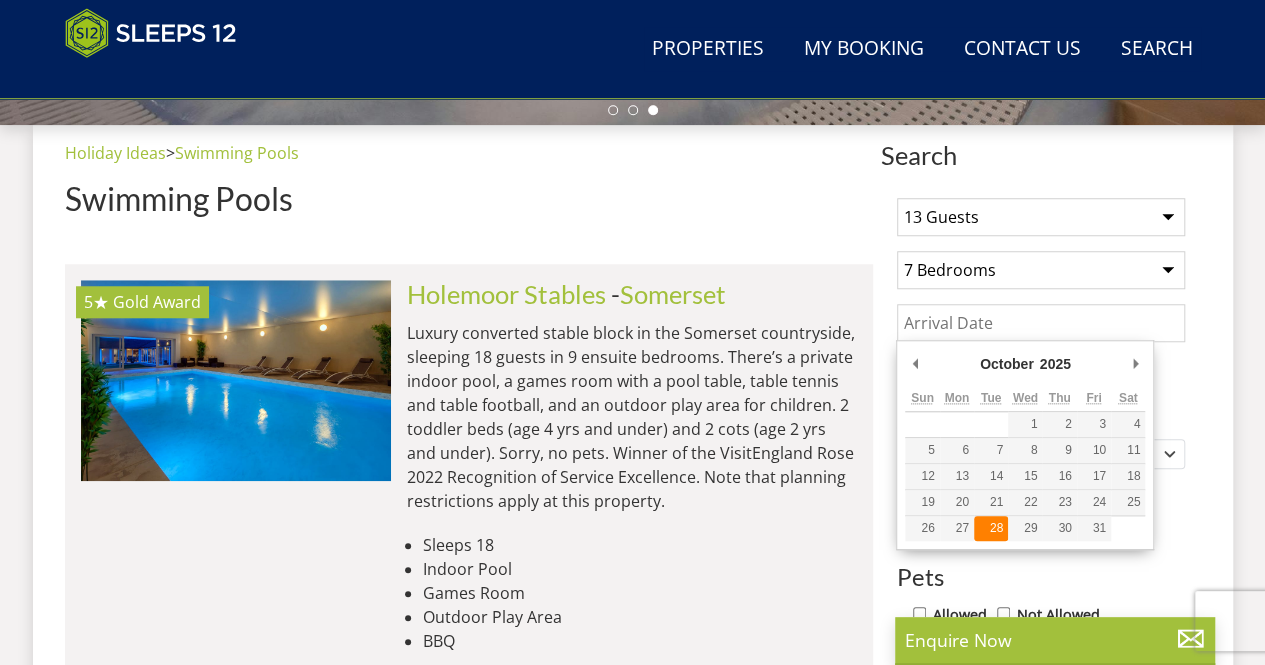 type on "[DATE]" 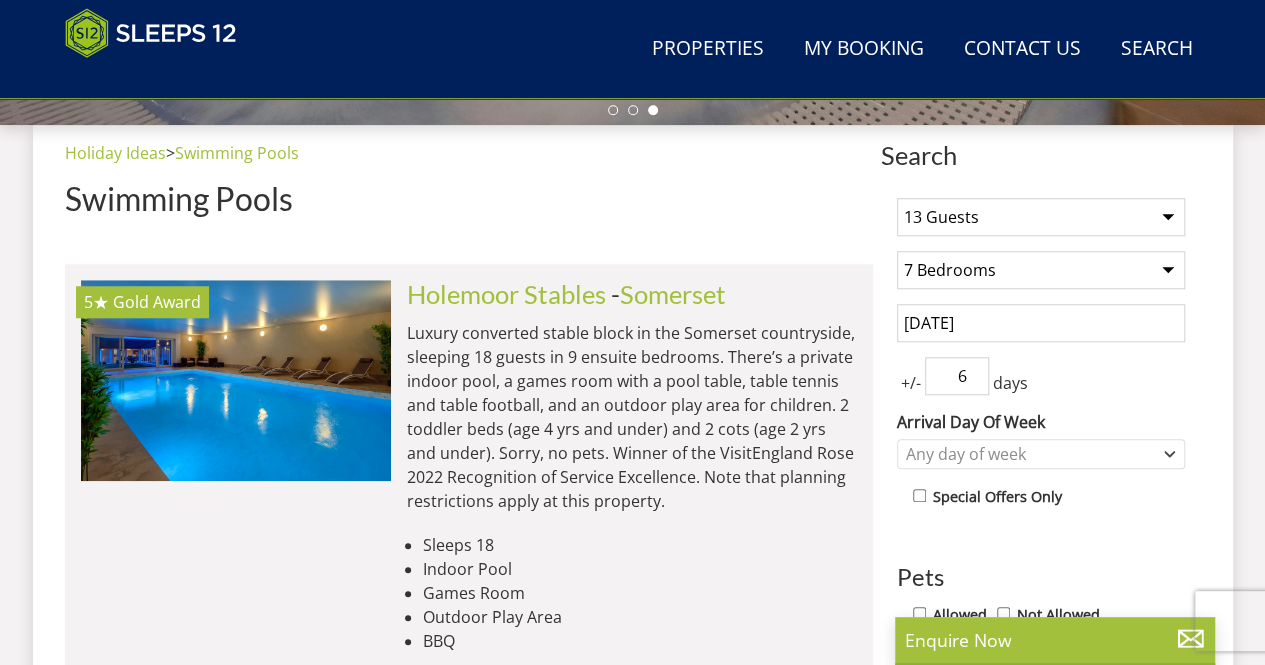click on "6" at bounding box center (957, 376) 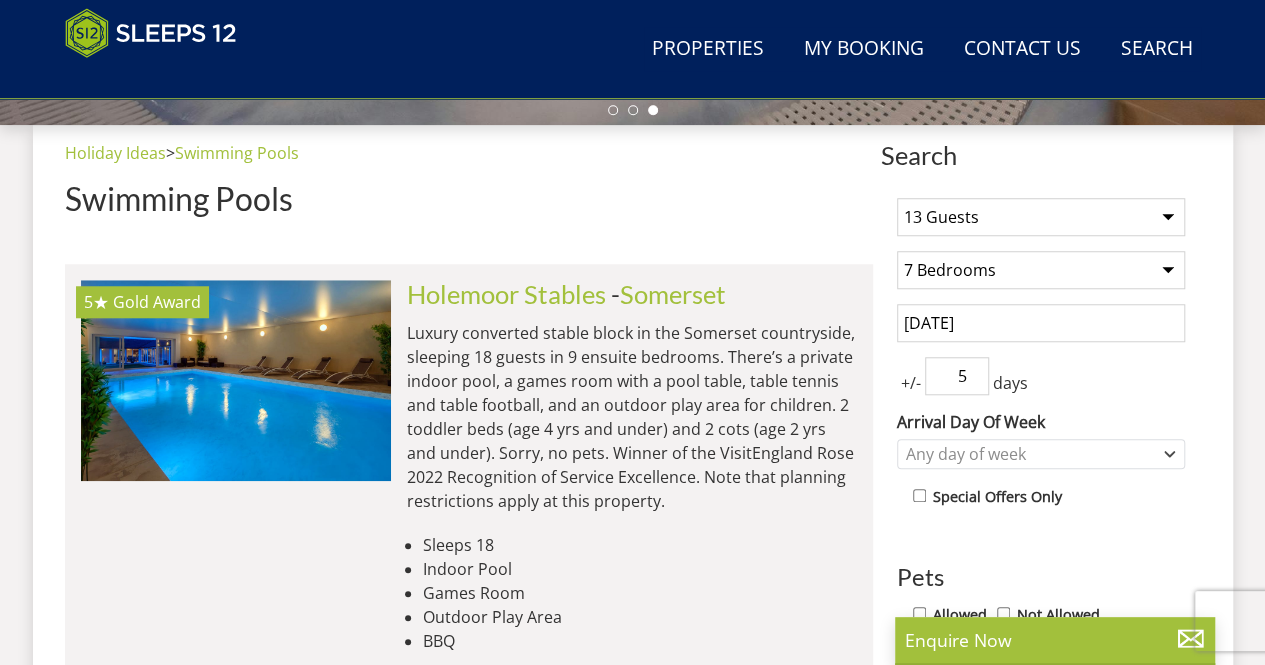 click on "5" at bounding box center [957, 376] 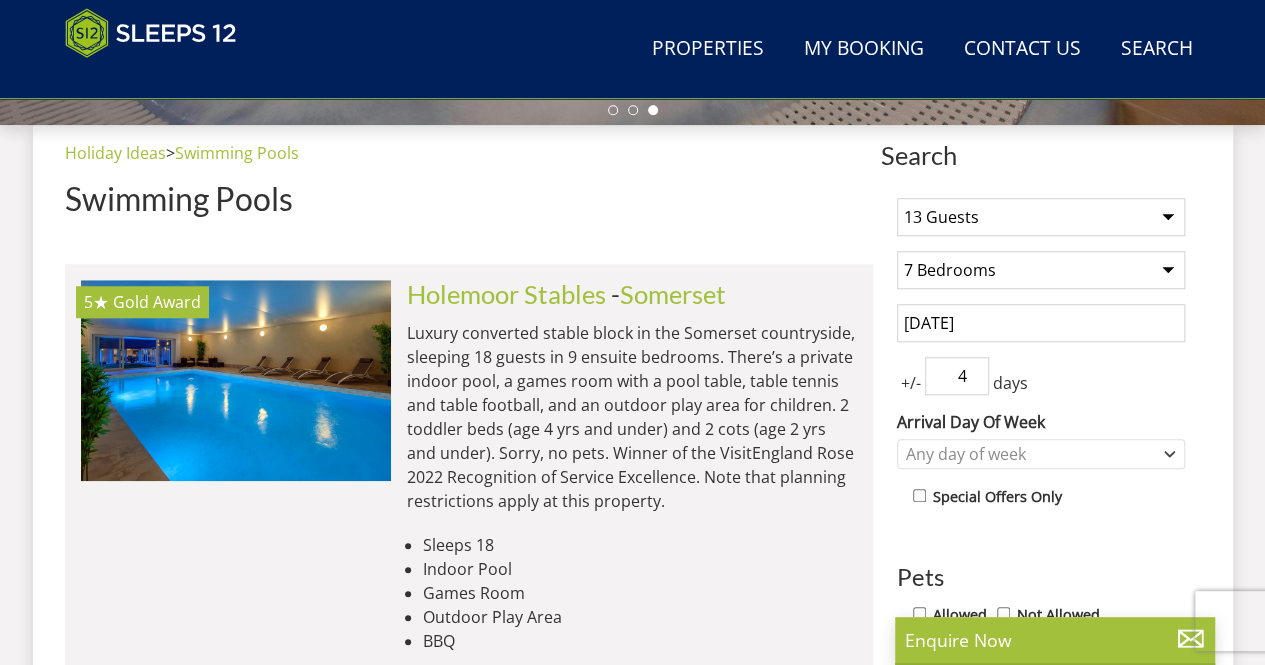 click on "4" at bounding box center (957, 376) 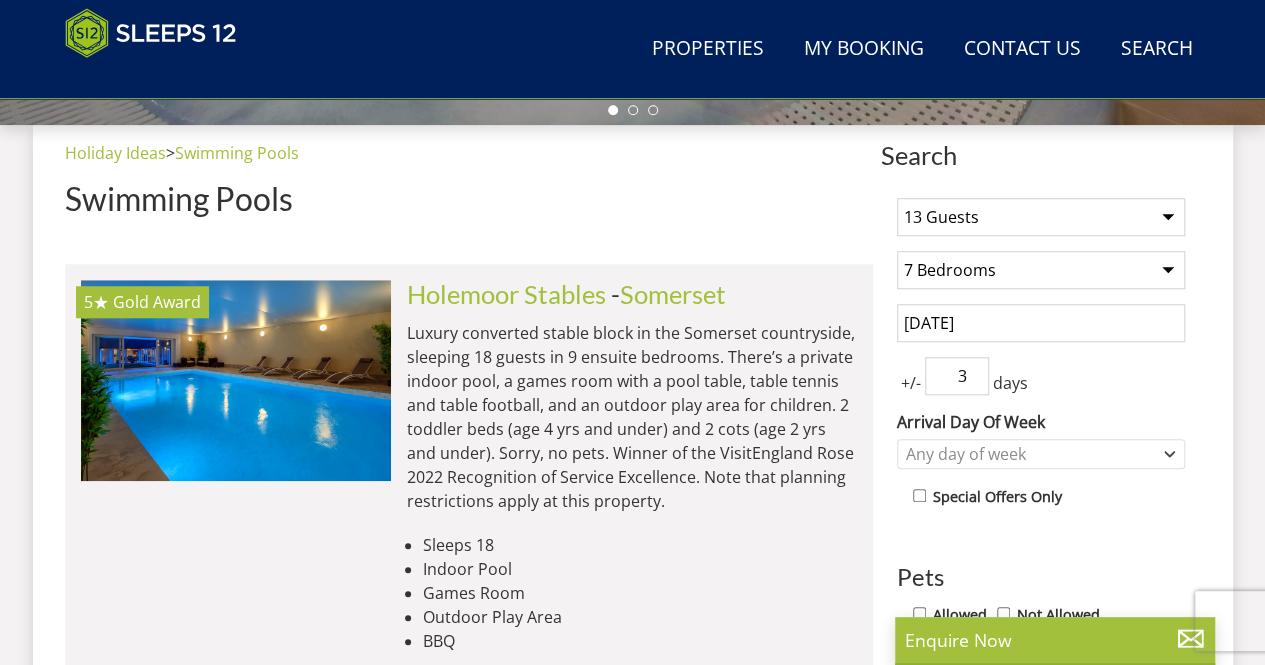 click on "3" at bounding box center (957, 376) 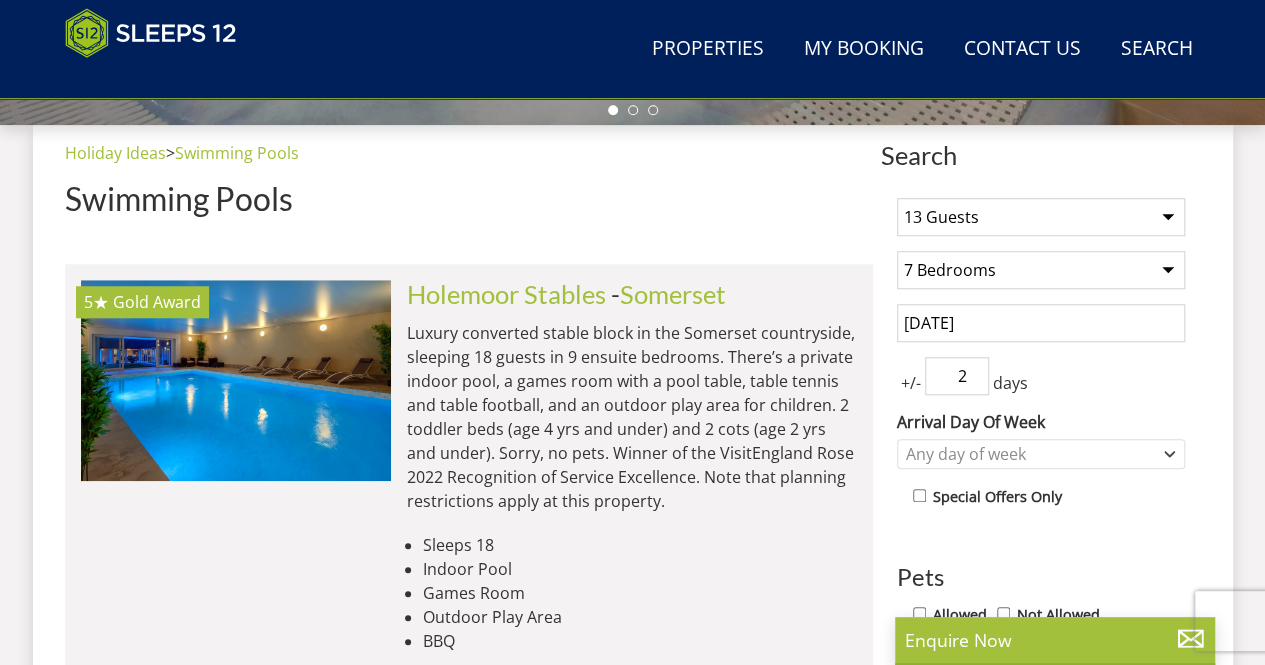 click on "2" at bounding box center [957, 376] 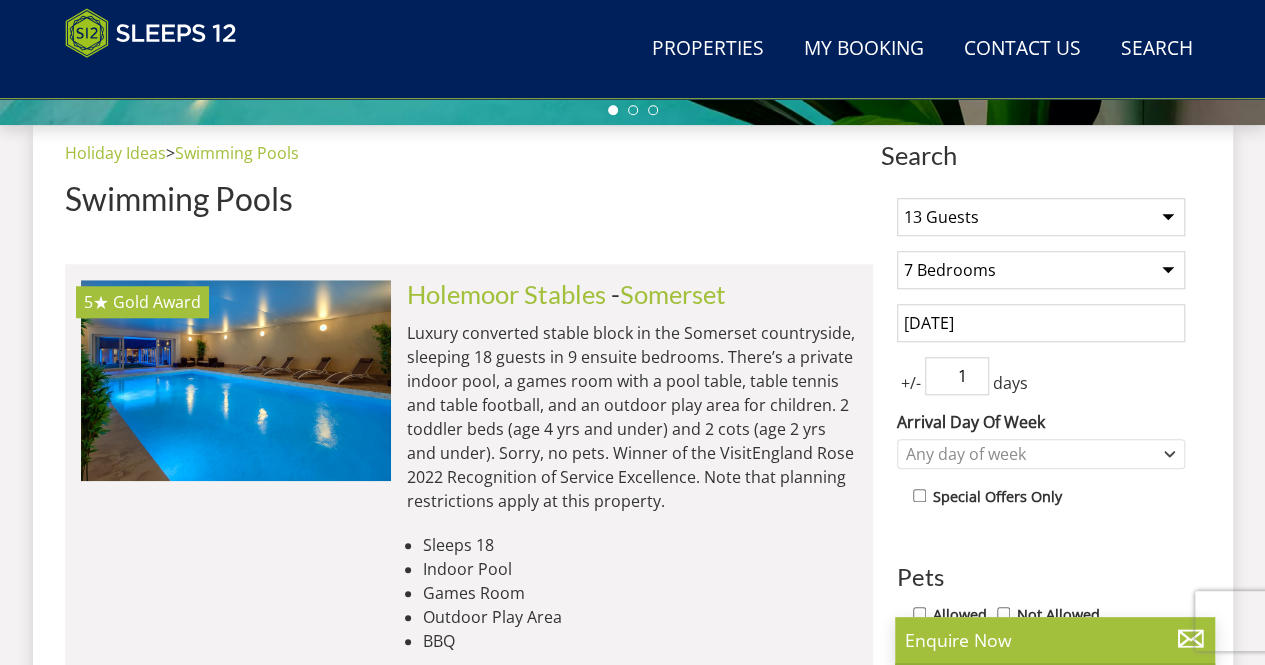 click on "1" at bounding box center (957, 376) 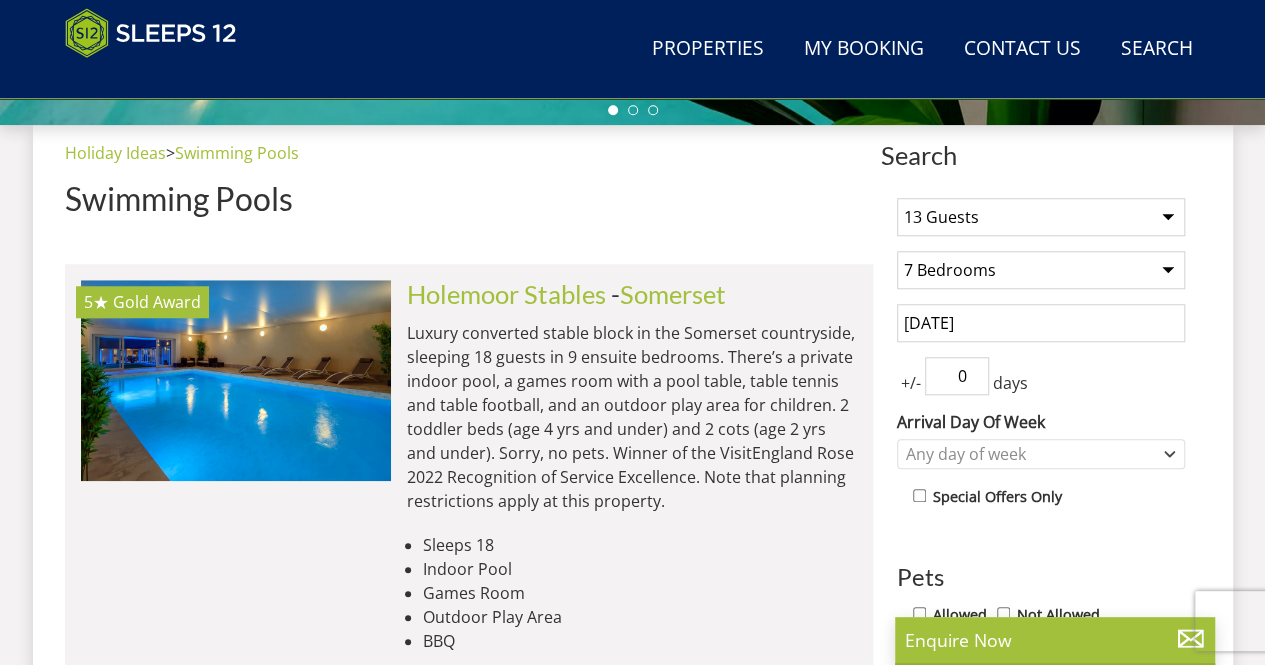 type on "0" 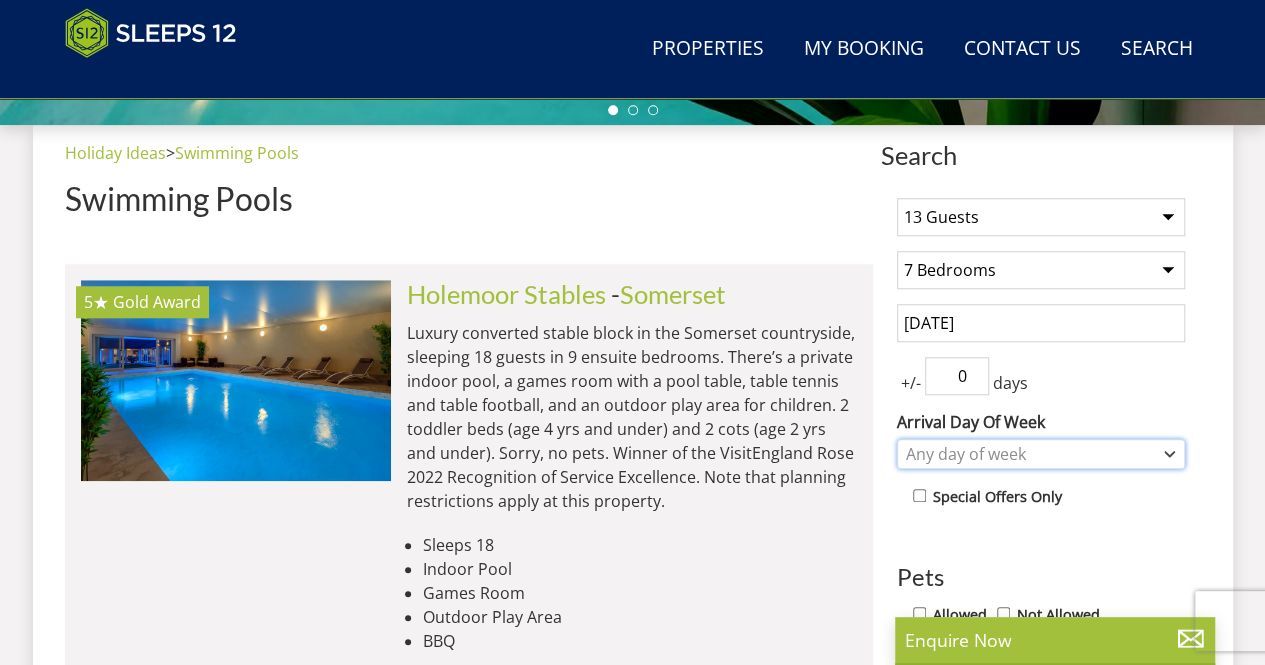 click on "Any day of week" at bounding box center [1041, 454] 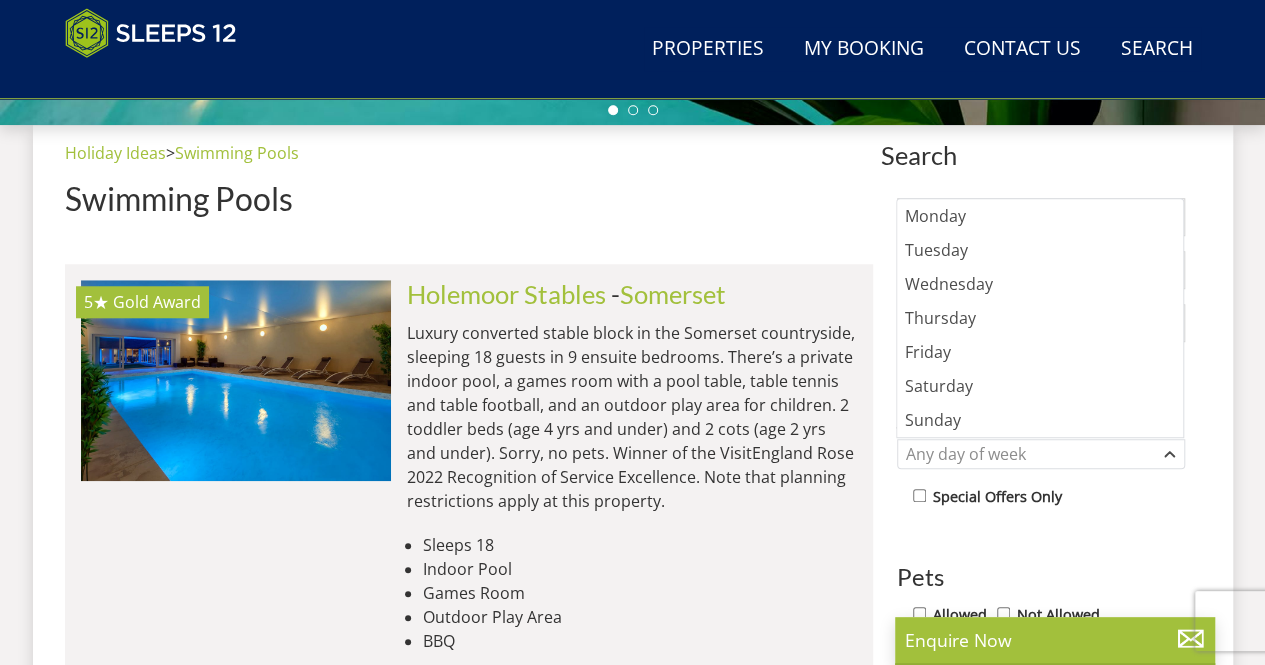 click on "[DATE]
+/- [NUMBER]" at bounding box center (1041, 710) 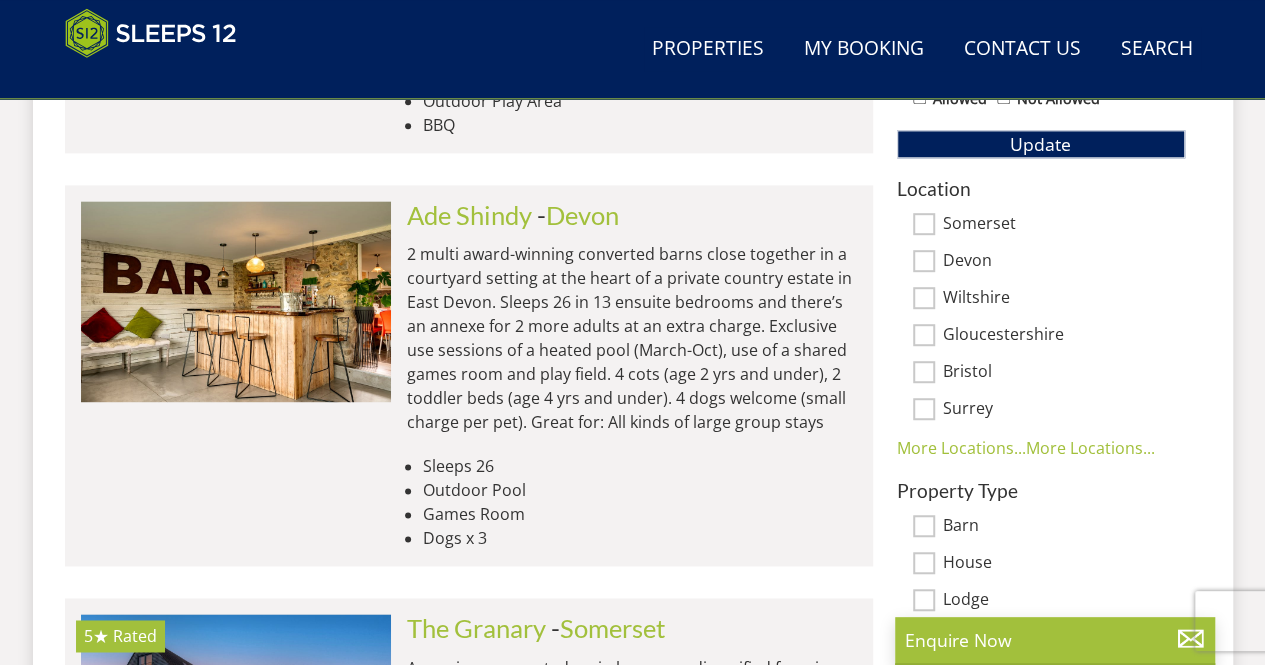 scroll, scrollTop: 1018, scrollLeft: 0, axis: vertical 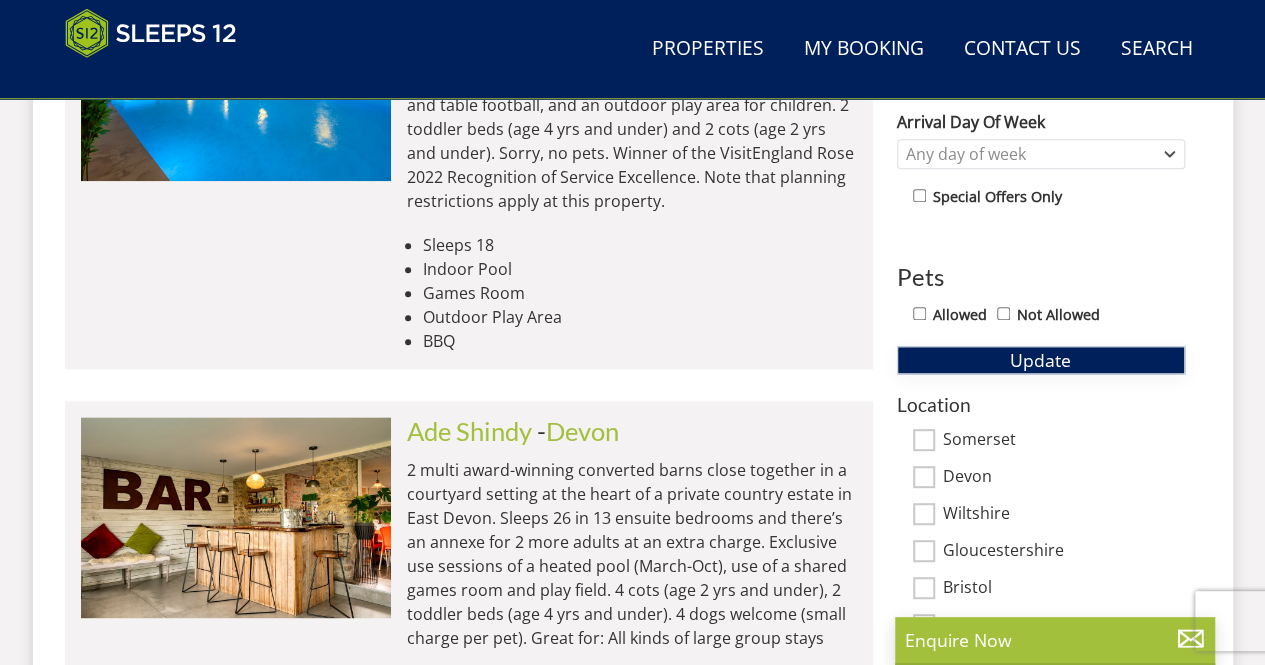 click on "Update" at bounding box center (1040, 360) 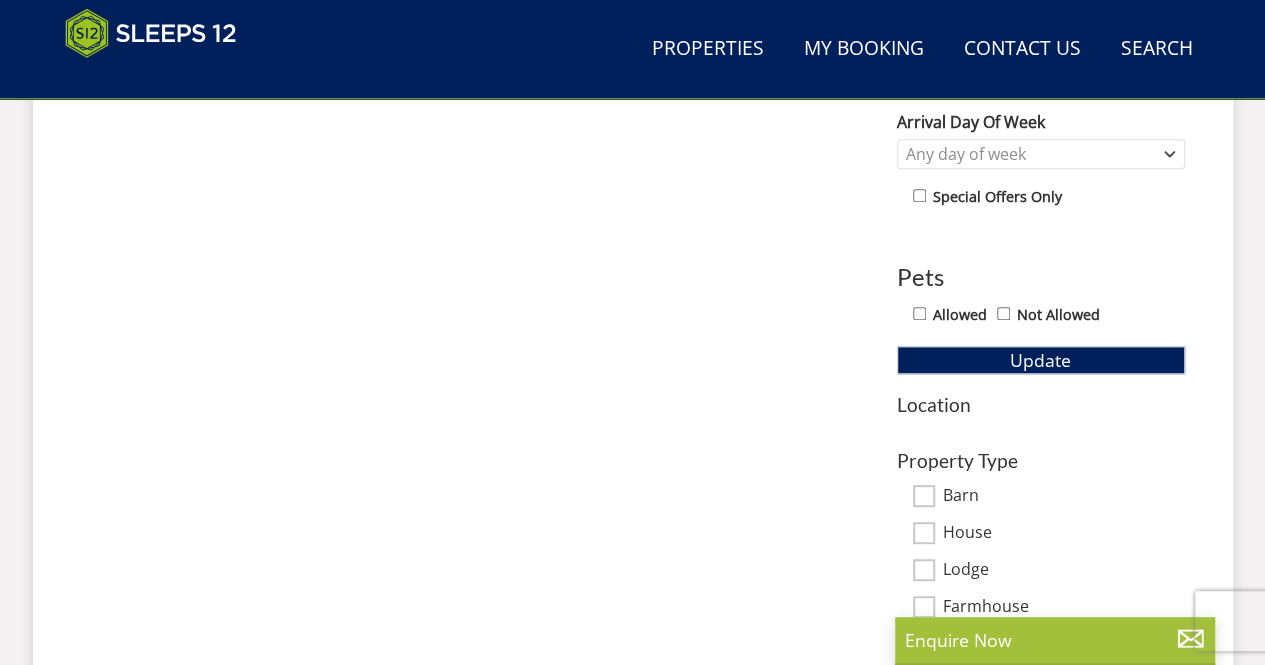 scroll, scrollTop: 718, scrollLeft: 0, axis: vertical 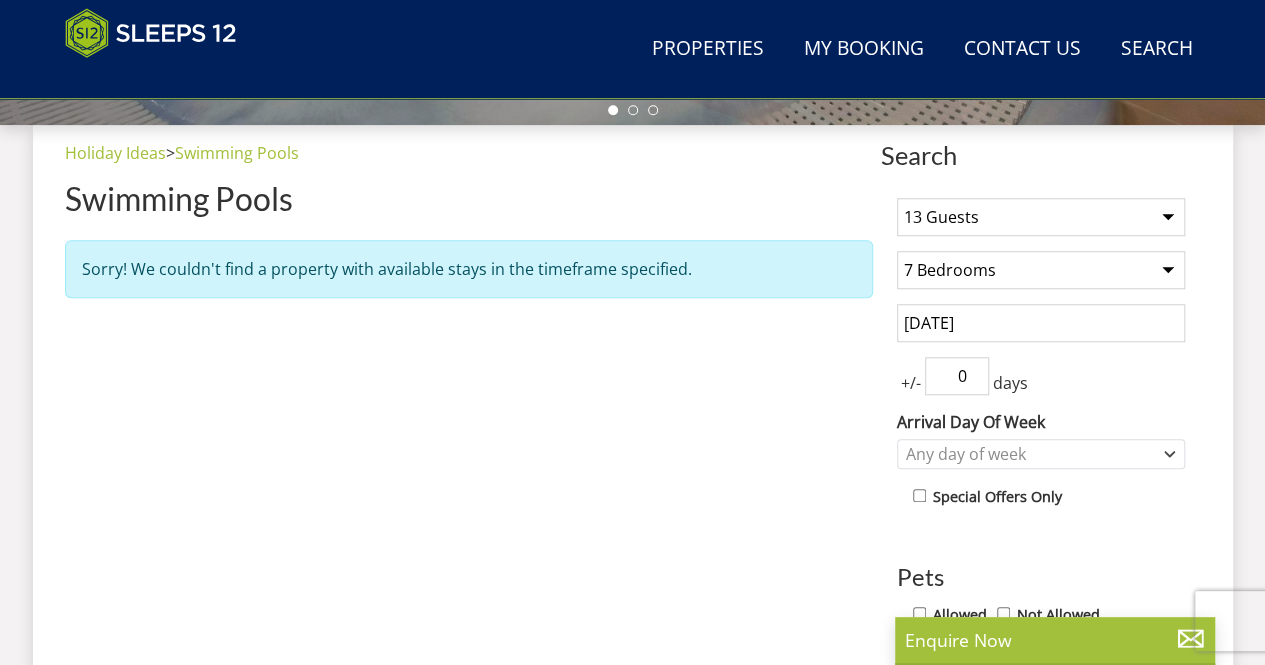 click on "1 Guest
2 Guests
3 Guests
4 Guests
5 Guests
6 Guests
7 Guests
8 Guests
9 Guests
10 Guests
11 Guests
12 Guests
13 Guests
14 Guests
15 Guests
16 Guests
17 Guests
18 Guests
19 Guests
20 Guests
21 Guests
22 Guests
23 Guests
24 Guests
25 Guests
26 Guests
27 Guests
28 Guests
29 Guests
30 Guests
31 Guests
32 Guests
33 Guests
34 Guests
35 Guests
36 Guests
37 Guests
38 Guests
39 Guests
40 Guests
41 Guests
42 Guests
43 Guests
44 Guests
45 Guests
46 Guests
47 Guests
48 Guests
49 Guests
50 Guests" at bounding box center (1041, 217) 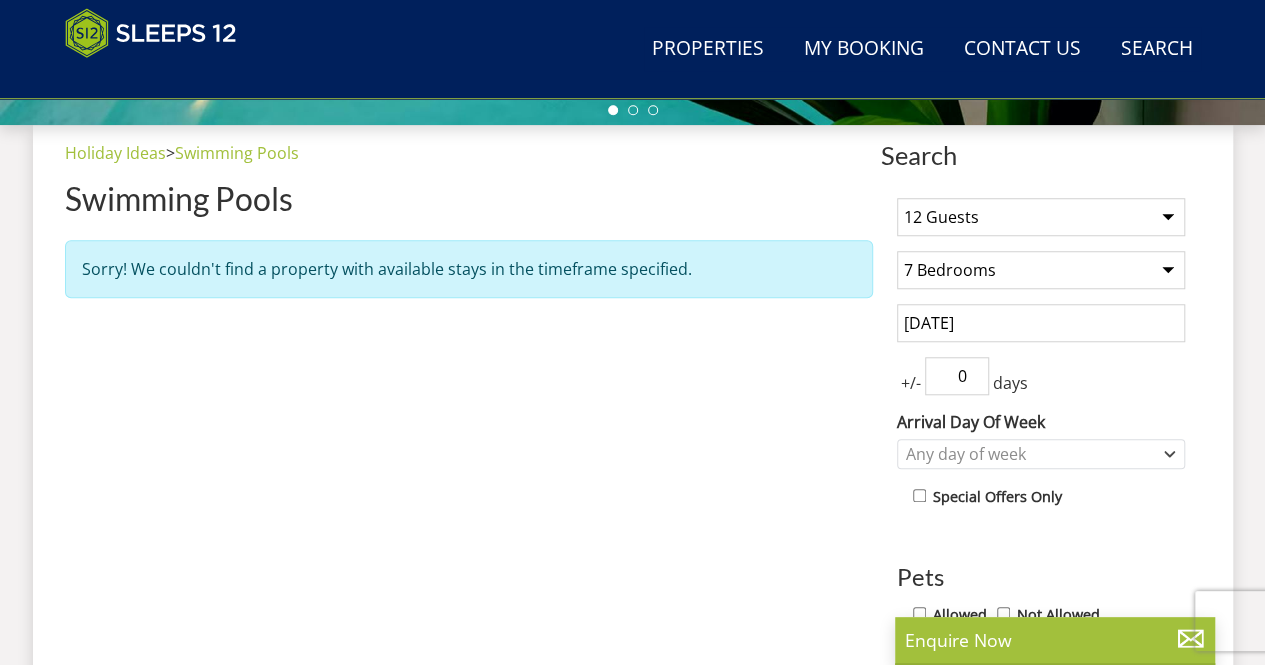 click on "1 Guest
2 Guests
3 Guests
4 Guests
5 Guests
6 Guests
7 Guests
8 Guests
9 Guests
10 Guests
11 Guests
12 Guests
13 Guests
14 Guests
15 Guests
16 Guests
17 Guests
18 Guests
19 Guests
20 Guests
21 Guests
22 Guests
23 Guests
24 Guests
25 Guests
26 Guests
27 Guests
28 Guests
29 Guests
30 Guests
31 Guests
32 Guests
33 Guests
34 Guests
35 Guests
36 Guests
37 Guests
38 Guests
39 Guests
40 Guests
41 Guests
42 Guests
43 Guests
44 Guests
45 Guests
46 Guests
47 Guests
48 Guests
49 Guests
50 Guests" at bounding box center [1041, 217] 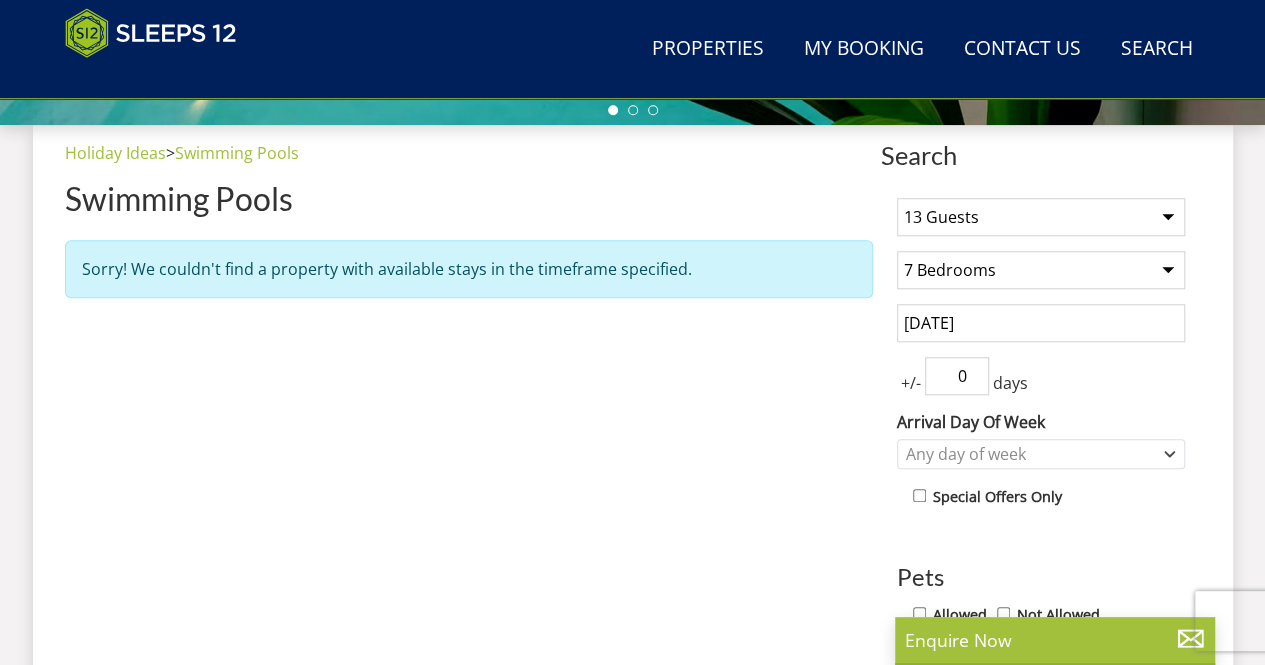click on "Any number of bedrooms
3 Bedrooms
4 Bedrooms
5 Bedrooms
6 Bedrooms
7 Bedrooms
8 Bedrooms
9 Bedrooms
10 Bedrooms
11 Bedrooms
12 Bedrooms
13 Bedrooms
14 Bedrooms
15 Bedrooms
16 Bedrooms" at bounding box center [1041, 270] 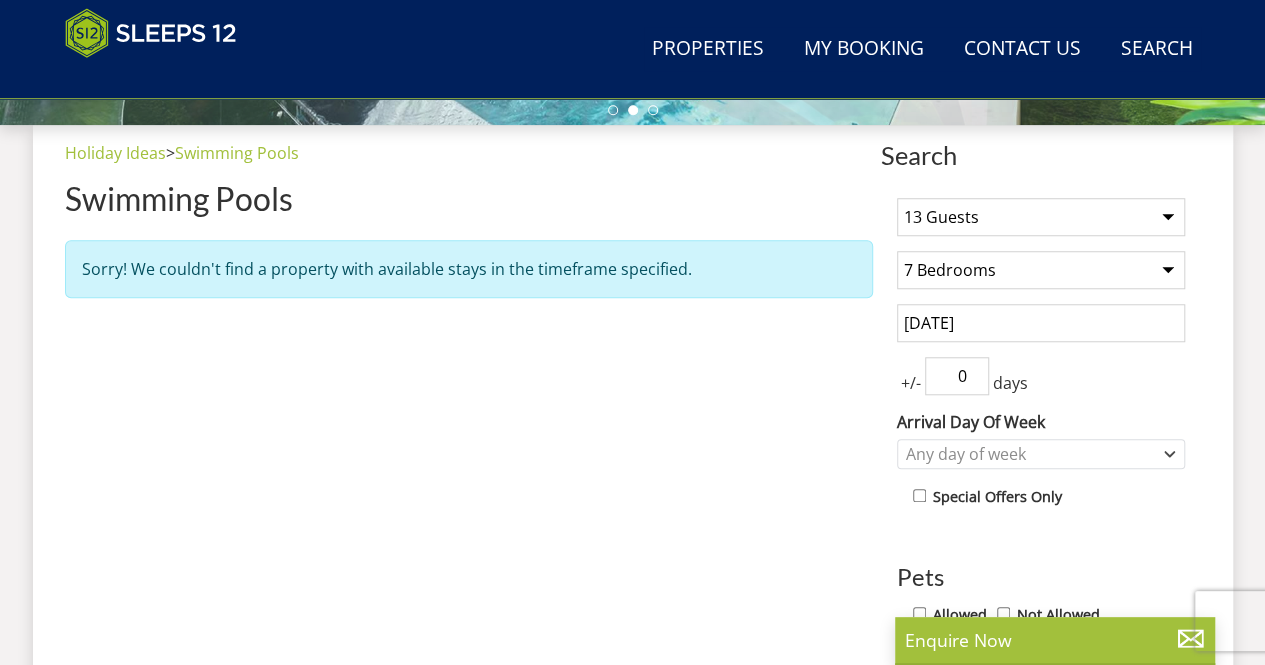 select on "0" 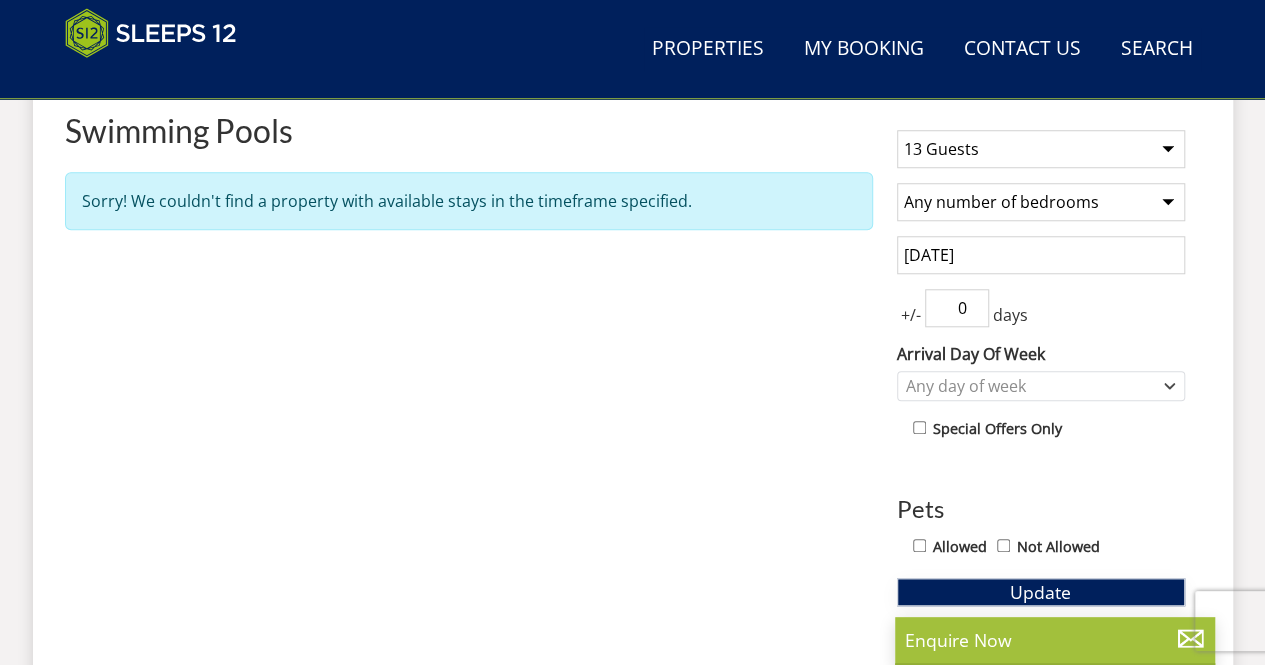 scroll, scrollTop: 818, scrollLeft: 0, axis: vertical 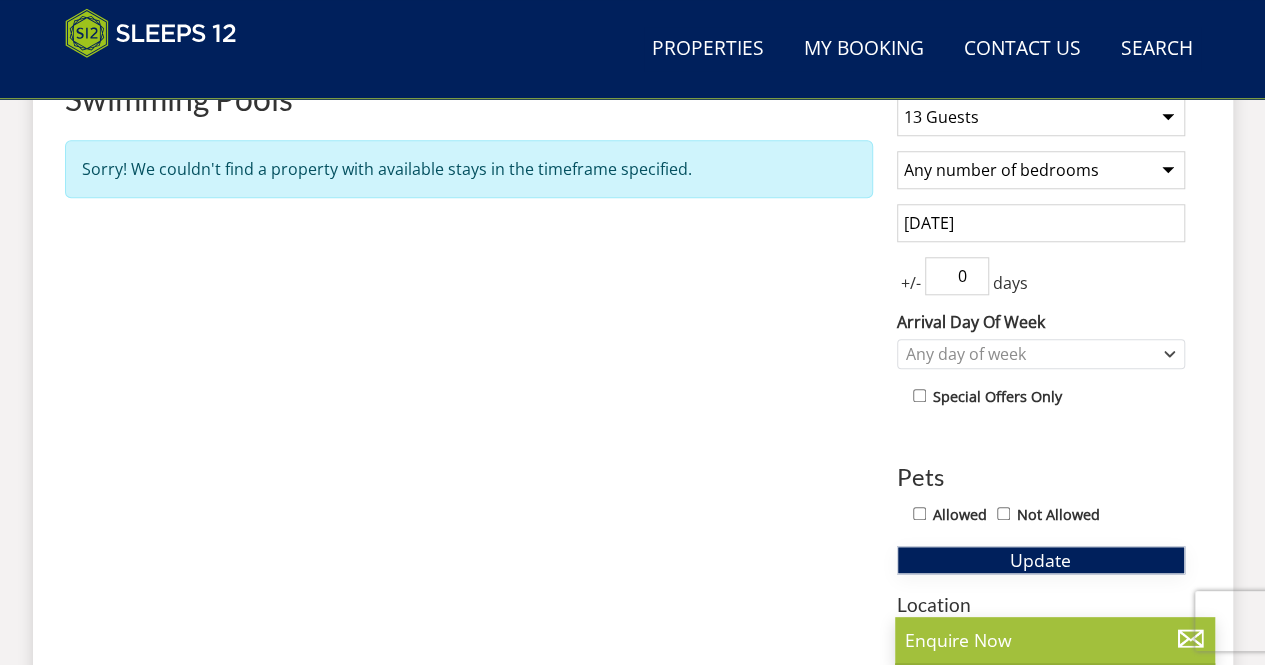 click on "Update" at bounding box center (1041, 560) 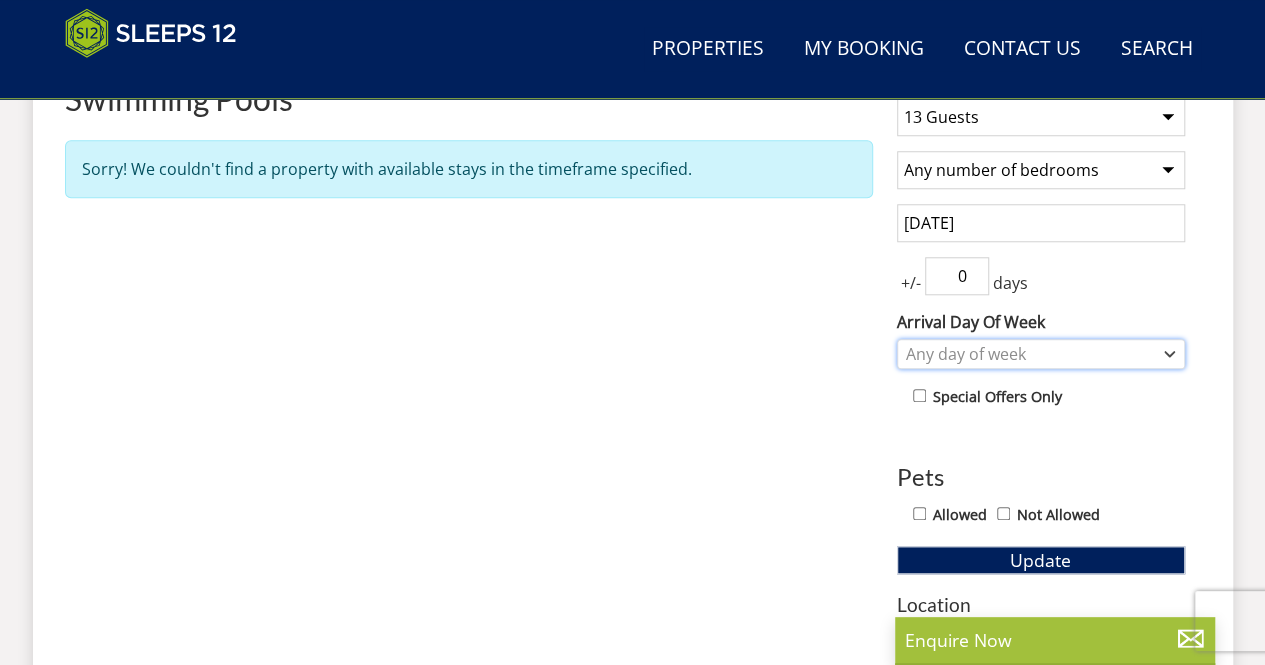 click on "Any day of week" at bounding box center (1030, 354) 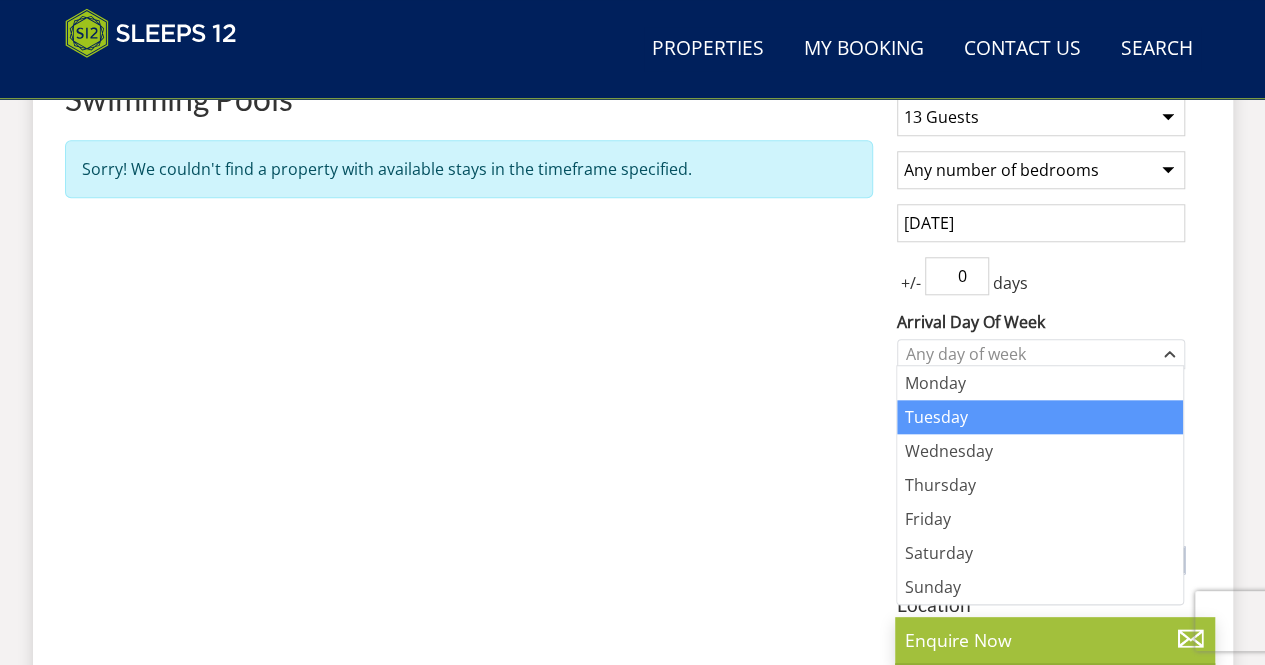 click on "Tuesday" at bounding box center [1040, 417] 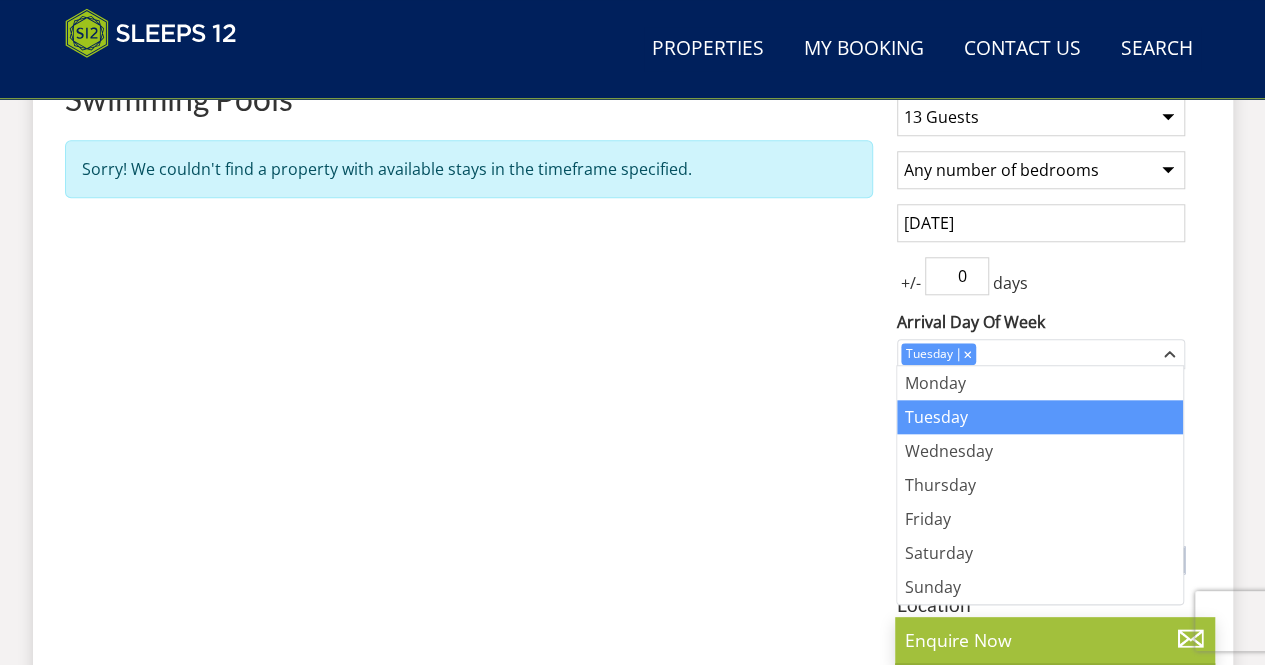 click on "+/-
[NUMBER]
days" at bounding box center (1041, 276) 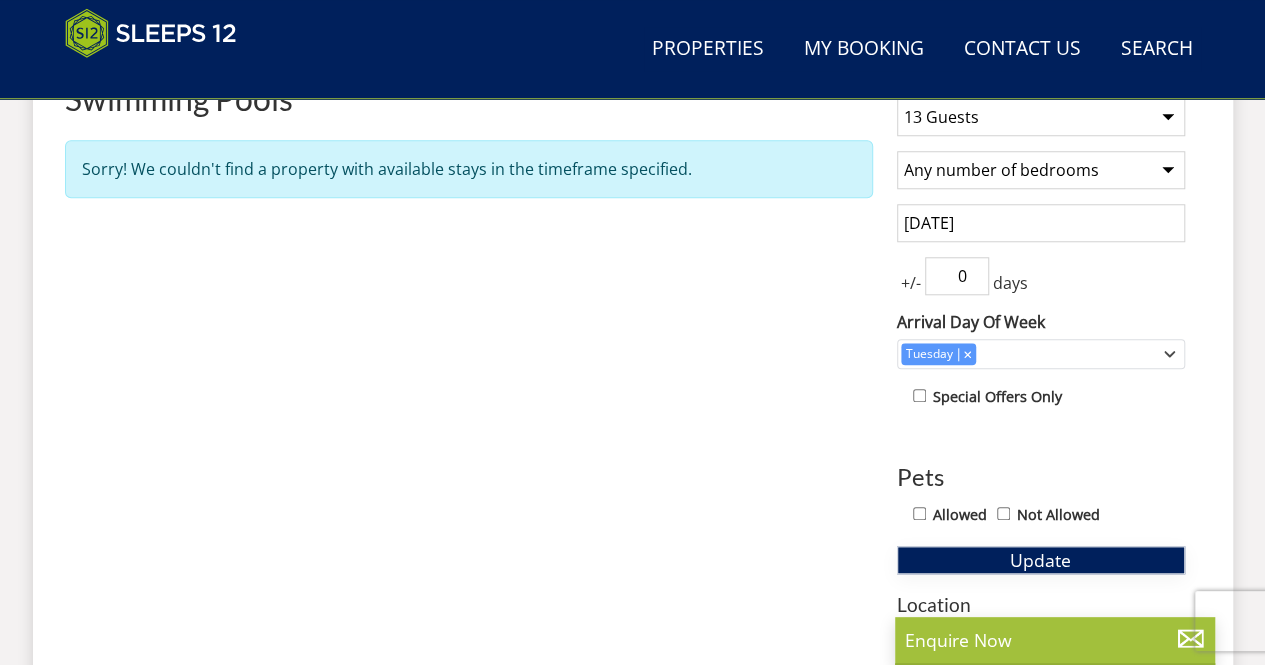 click on "Update" at bounding box center (1040, 560) 